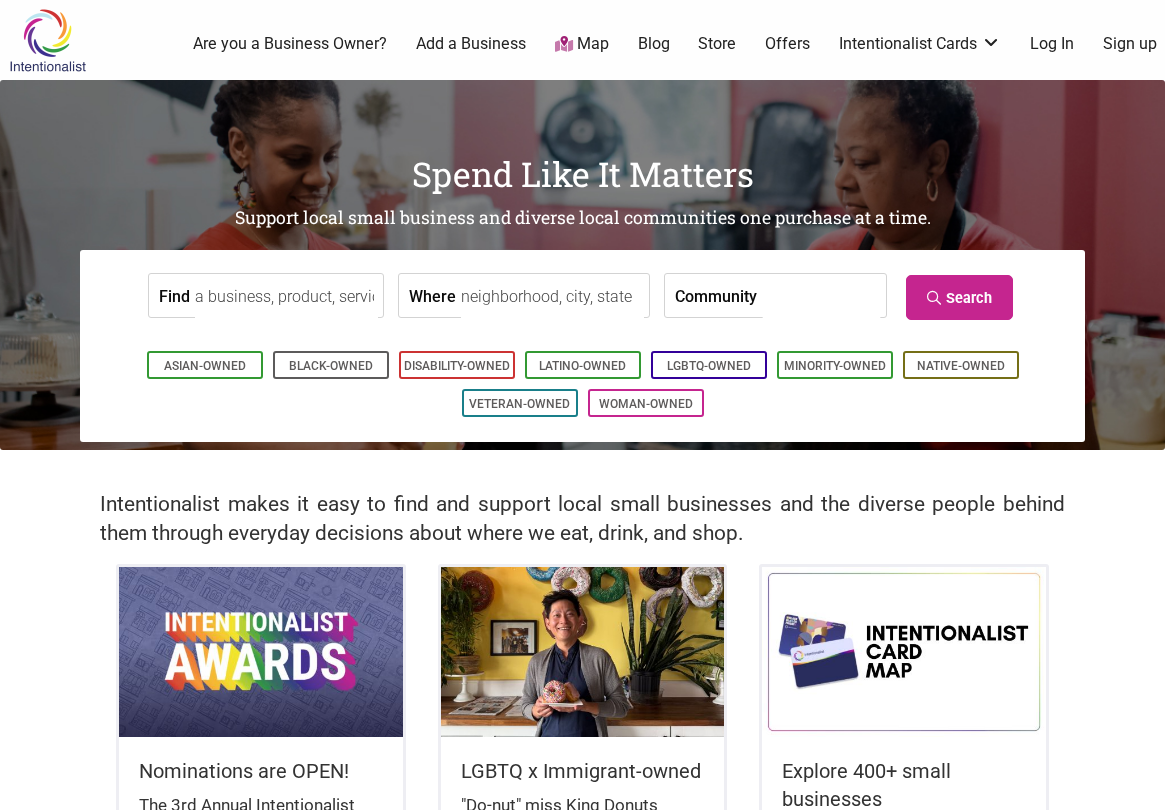 scroll, scrollTop: 0, scrollLeft: 0, axis: both 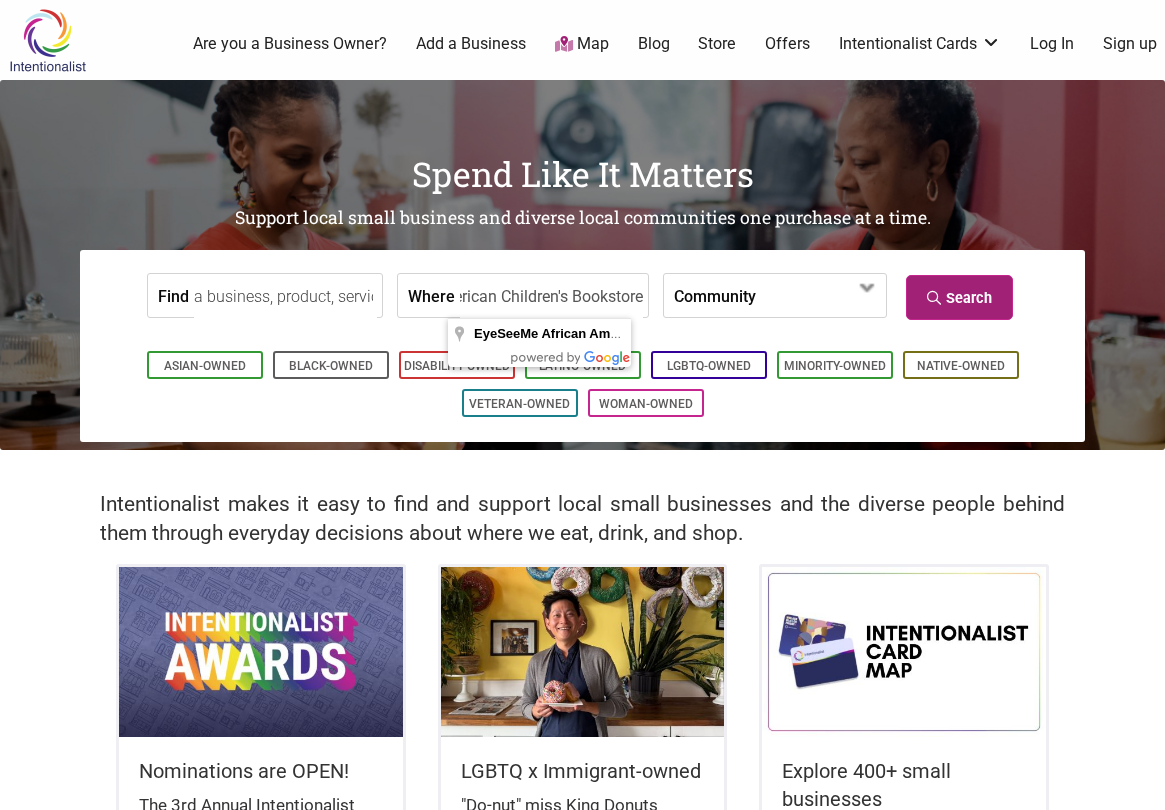 type on "EyeSeeMe African American Children's Bookstore" 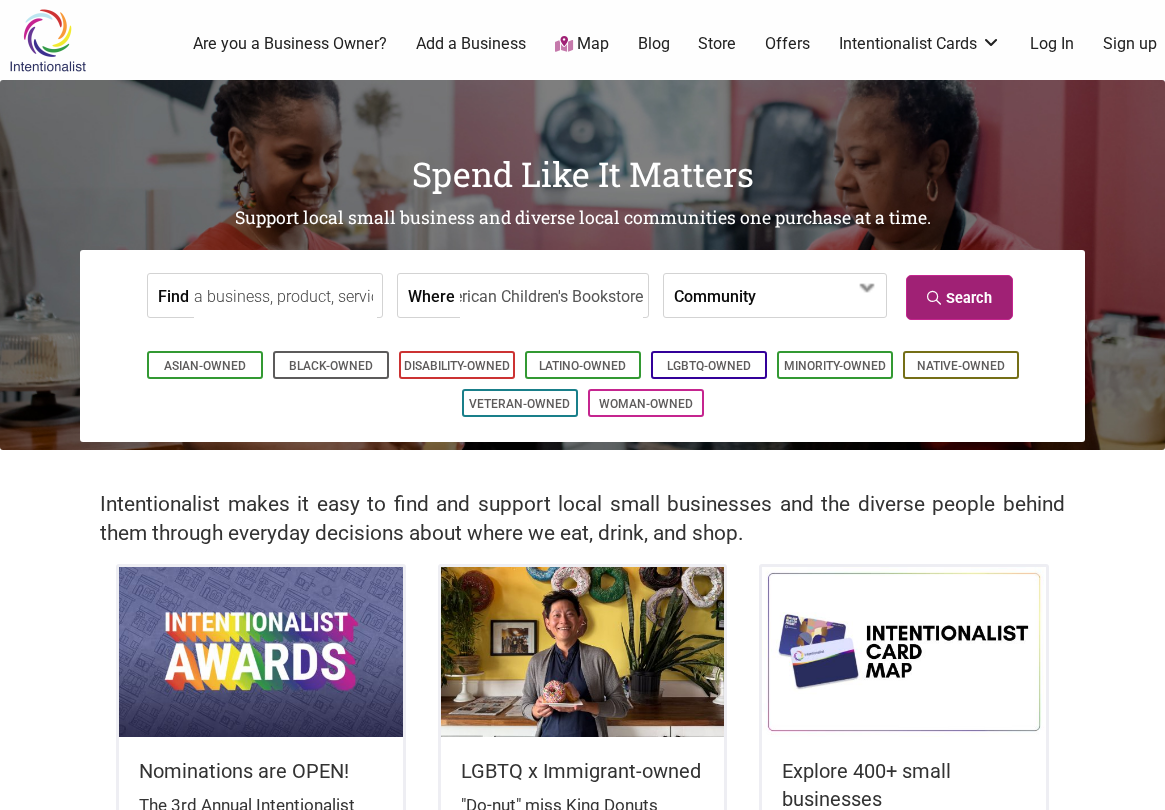scroll, scrollTop: 0, scrollLeft: 0, axis: both 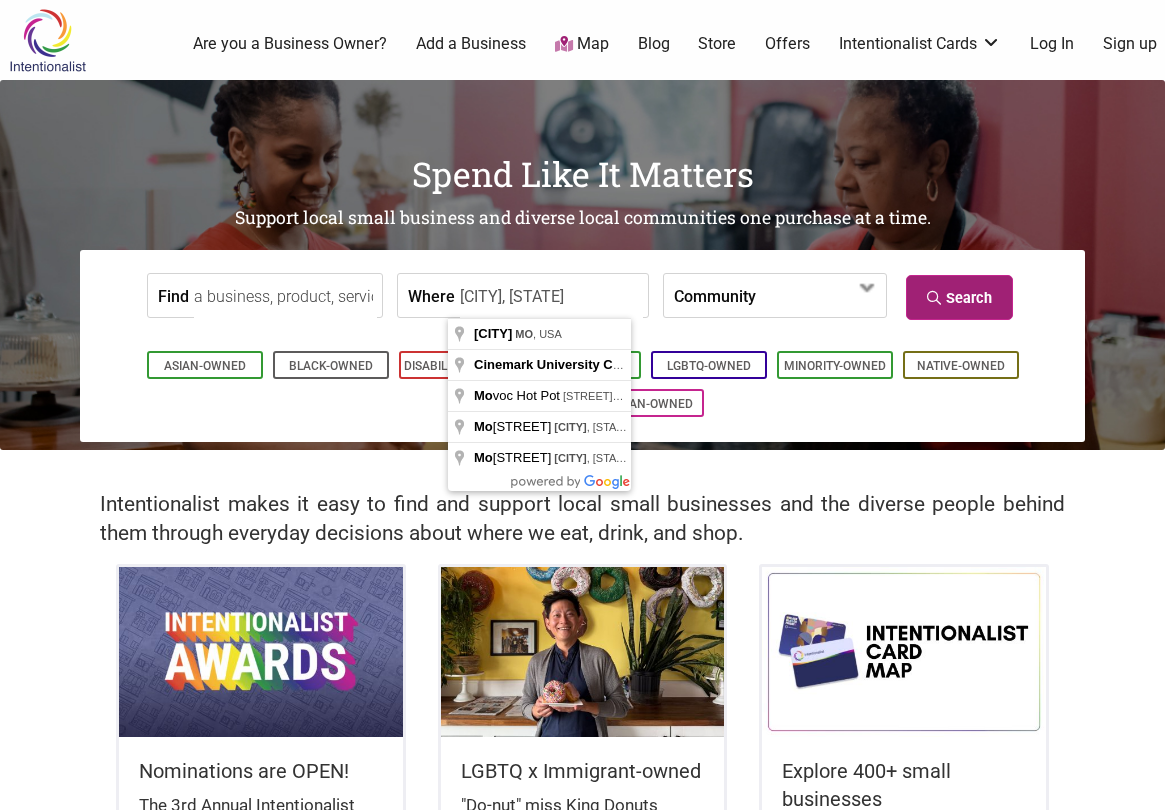 type on "University City, MO" 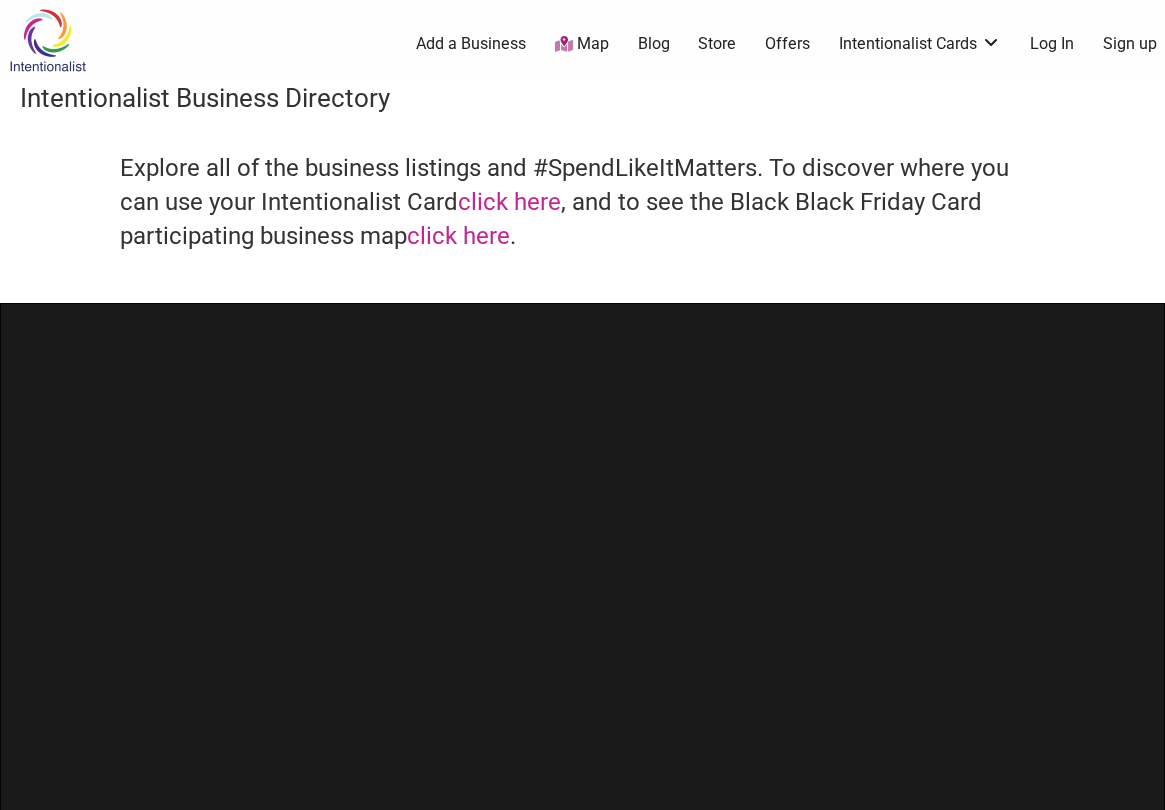 scroll, scrollTop: 0, scrollLeft: 0, axis: both 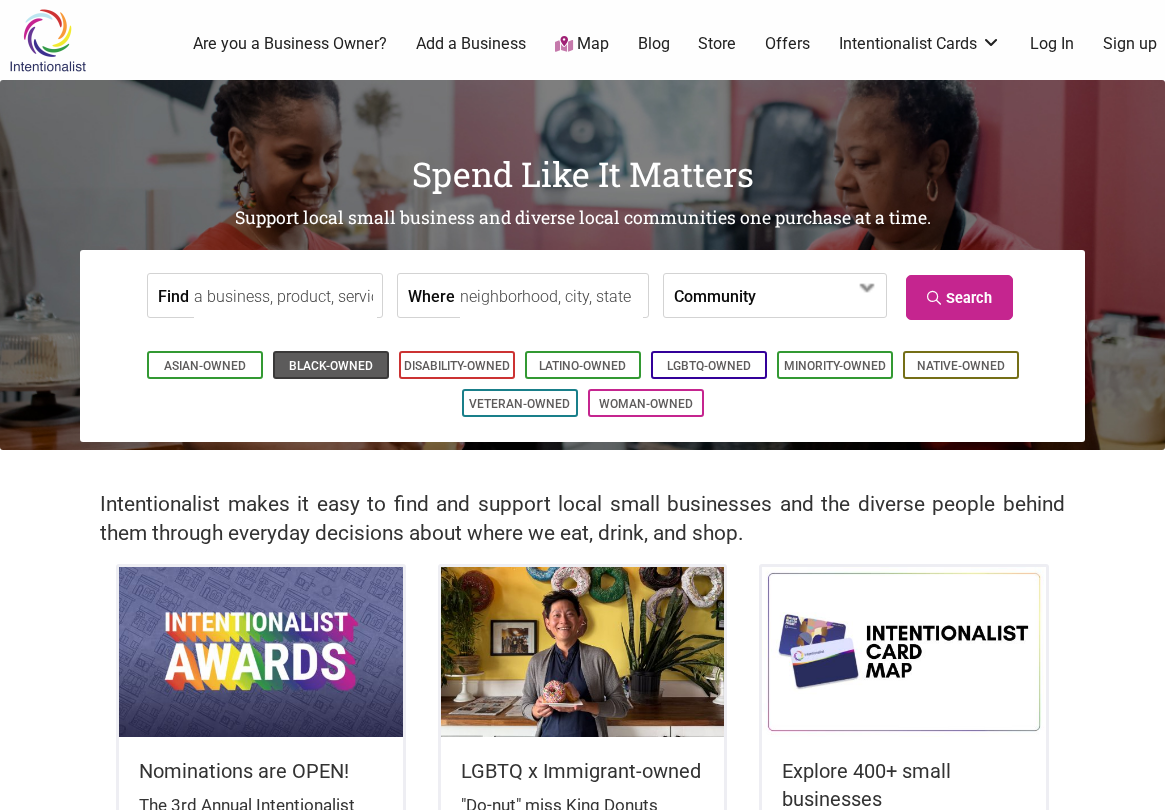 click on "Black-Owned" at bounding box center [331, 366] 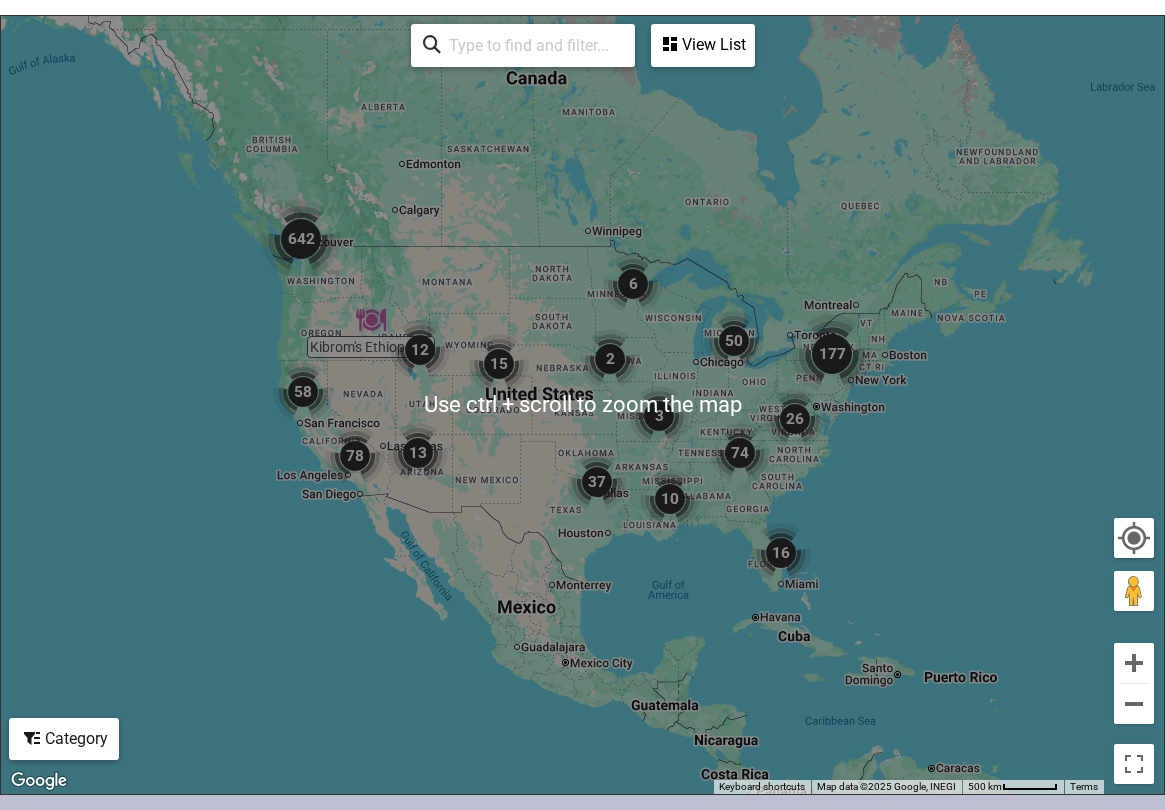 scroll, scrollTop: 0, scrollLeft: 0, axis: both 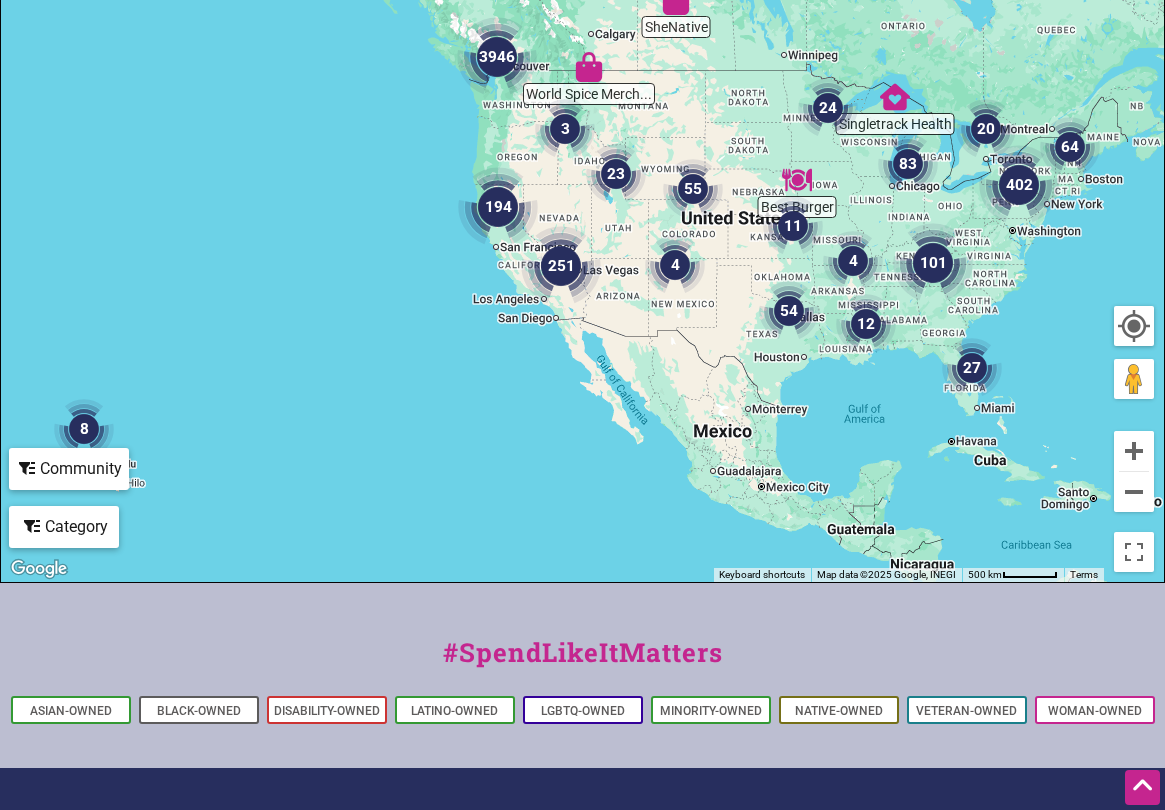 click at bounding box center [1134, 326] 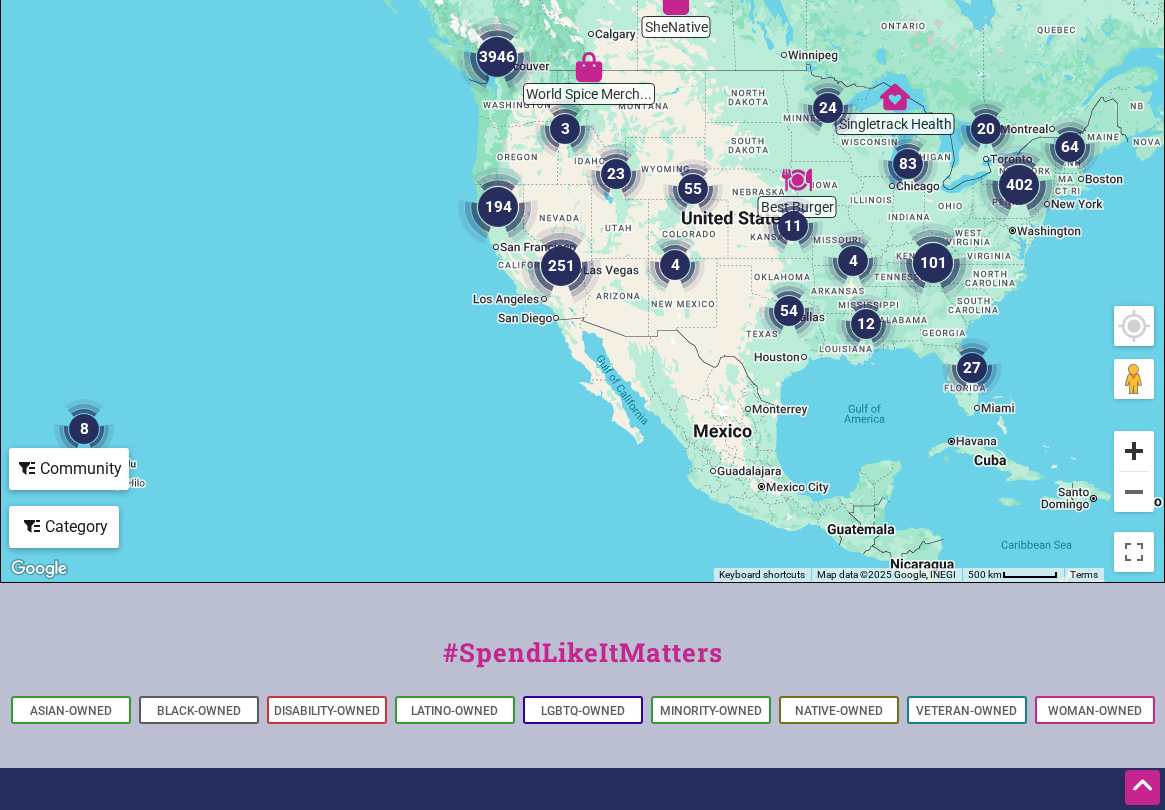 click at bounding box center (1134, 451) 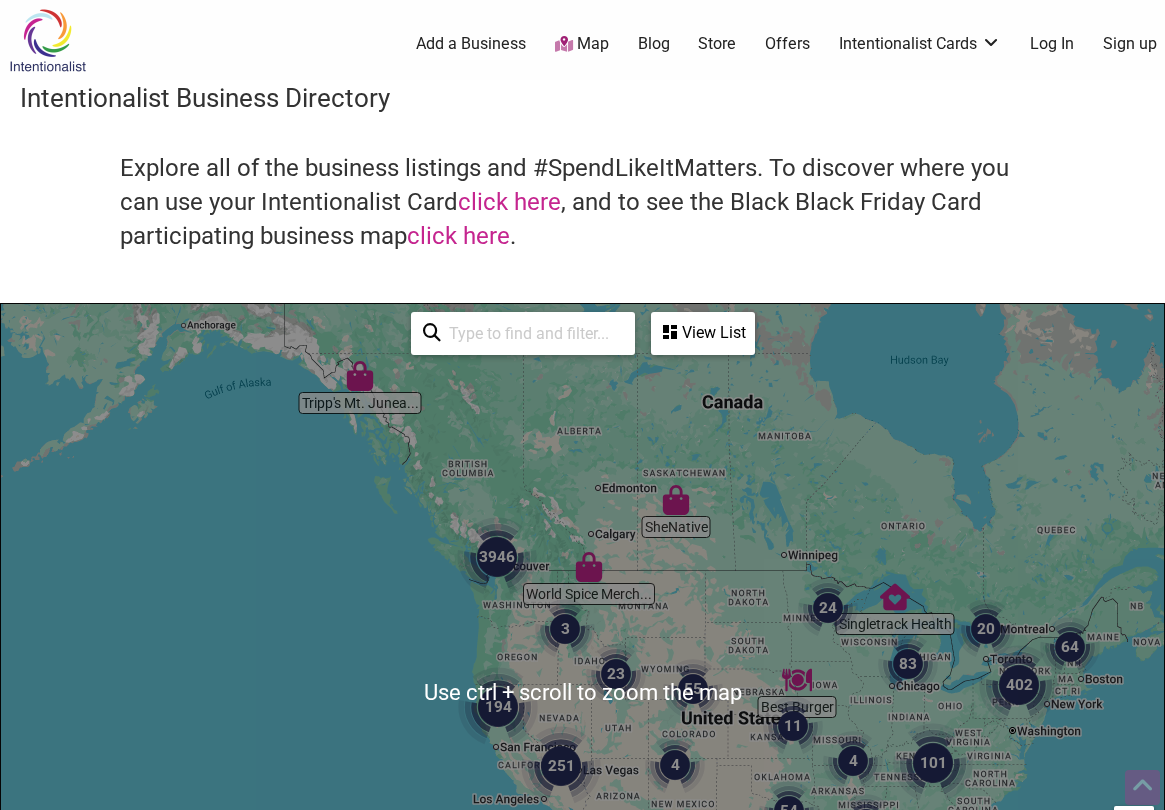 scroll, scrollTop: 500, scrollLeft: 0, axis: vertical 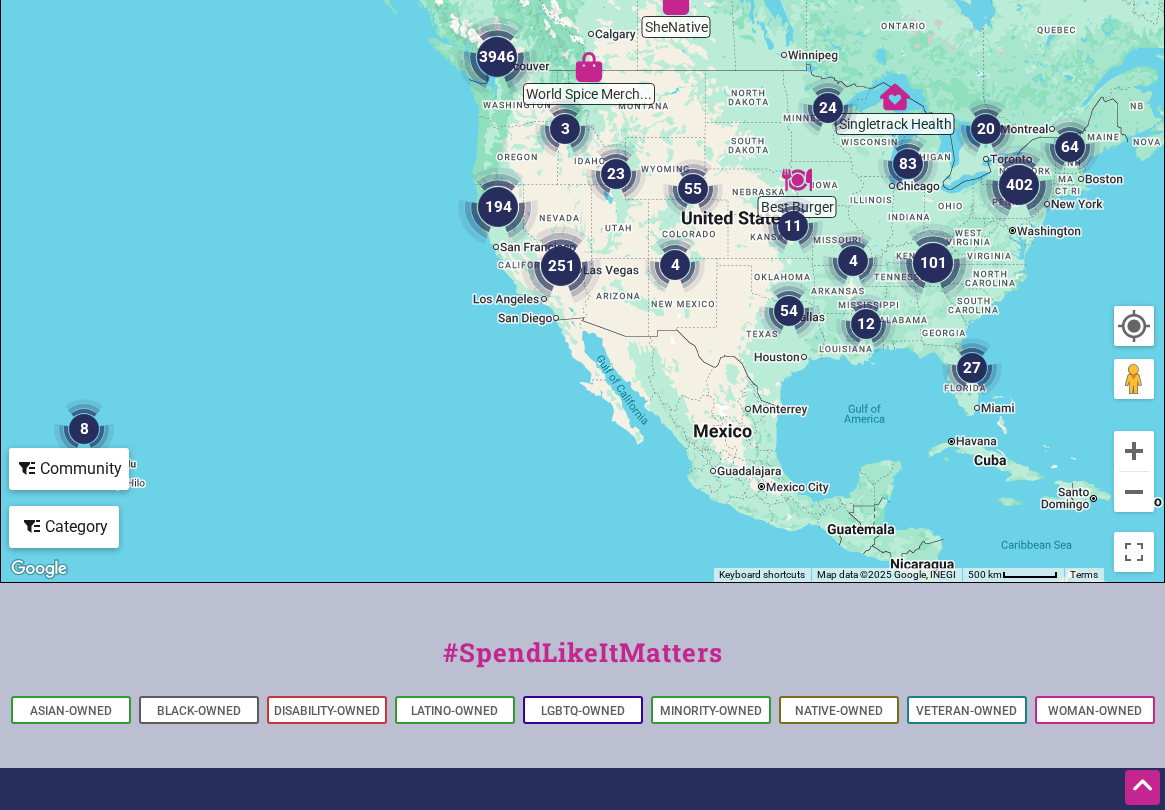 click at bounding box center (1134, 326) 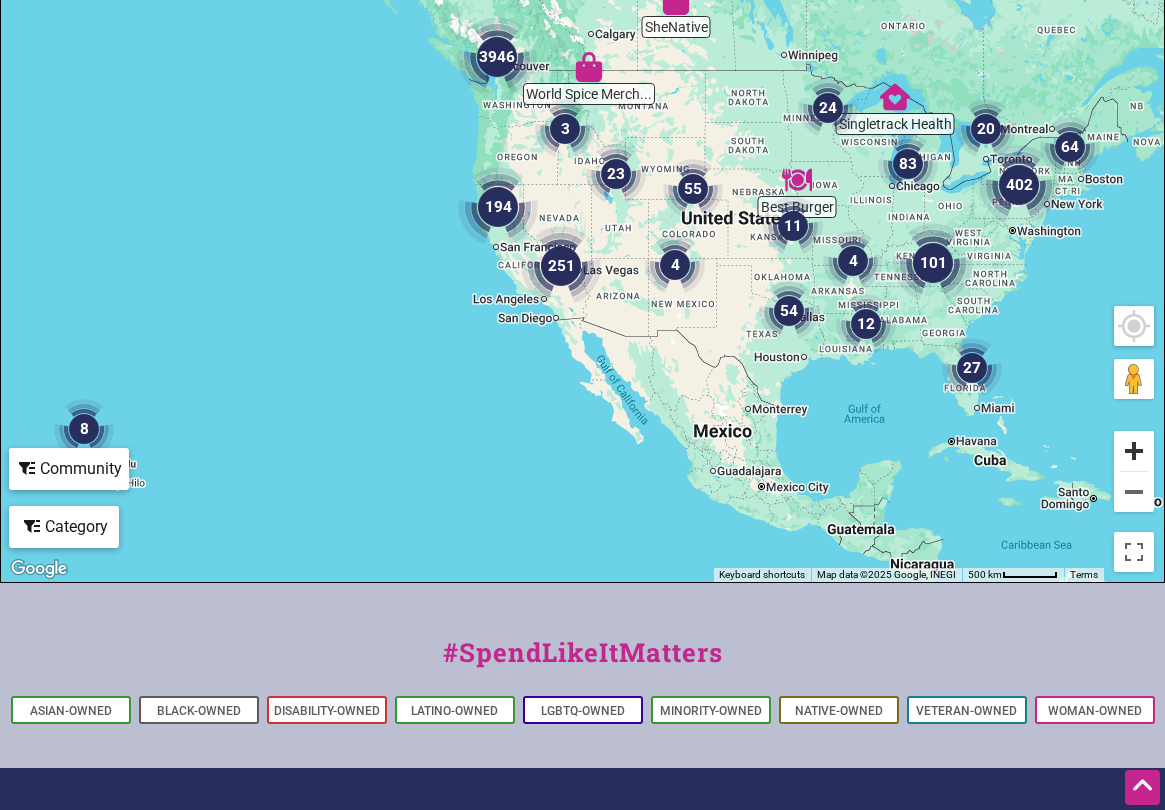 click at bounding box center (1134, 451) 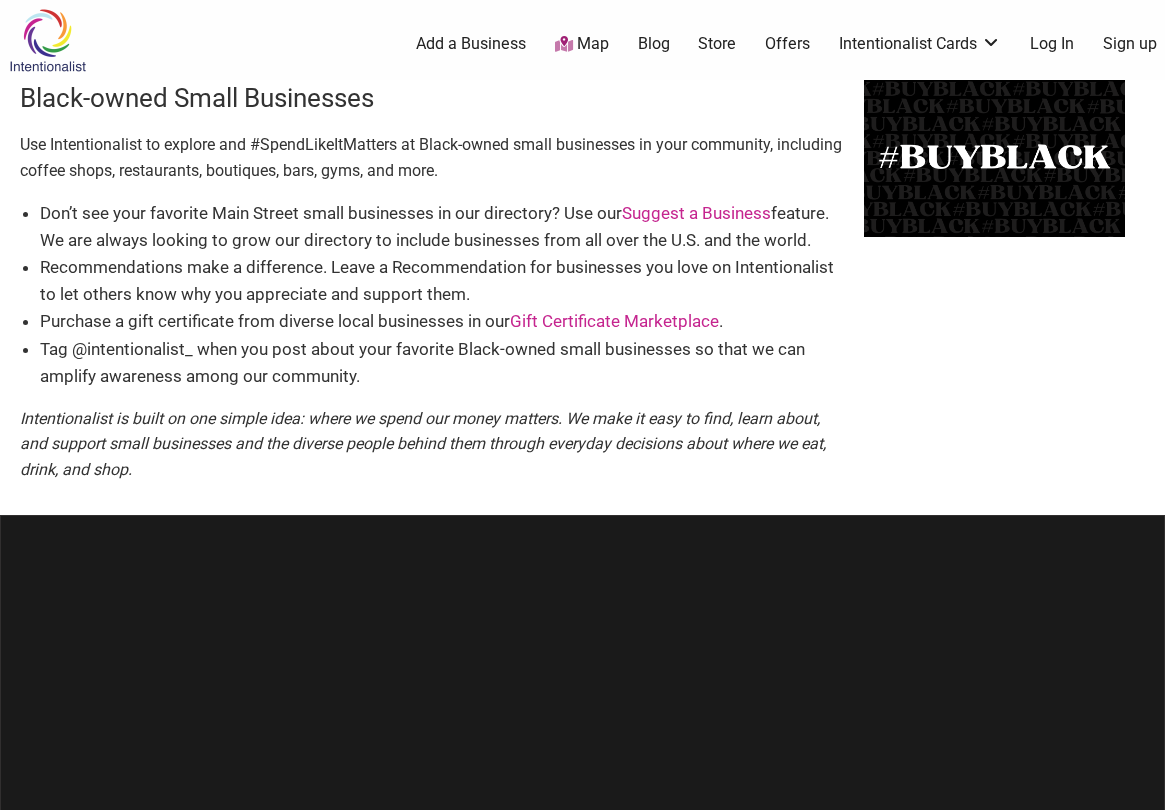 scroll, scrollTop: 0, scrollLeft: 0, axis: both 